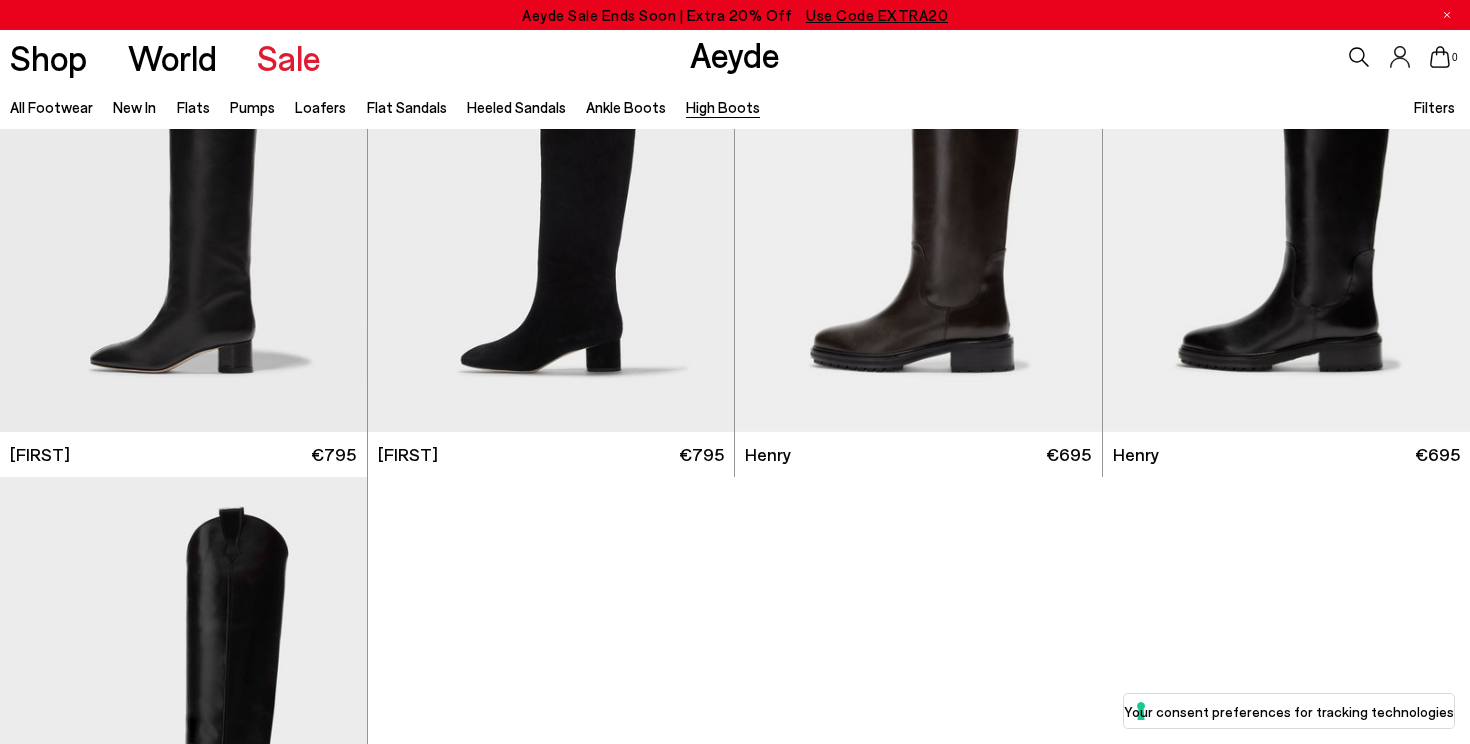 scroll, scrollTop: 0, scrollLeft: 0, axis: both 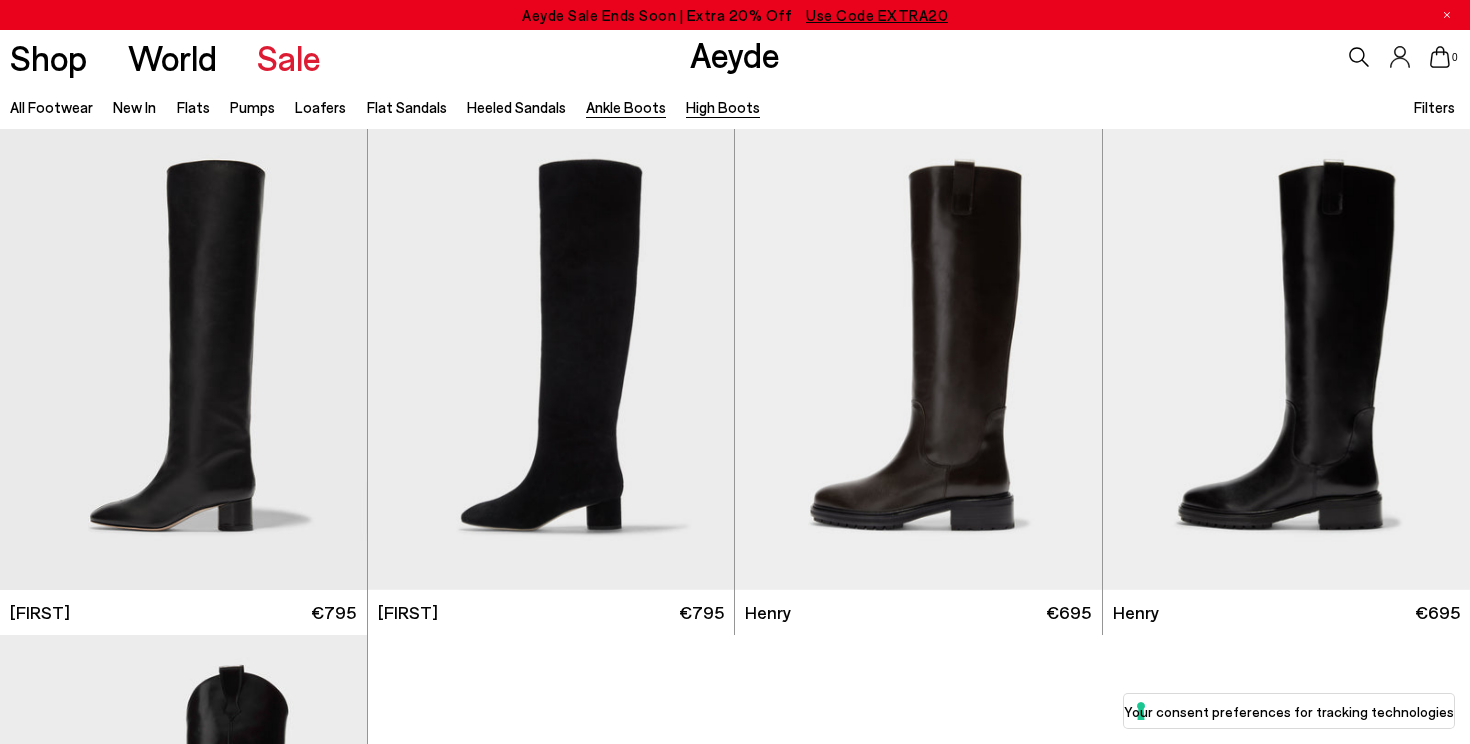 click on "Ankle Boots" at bounding box center [626, 107] 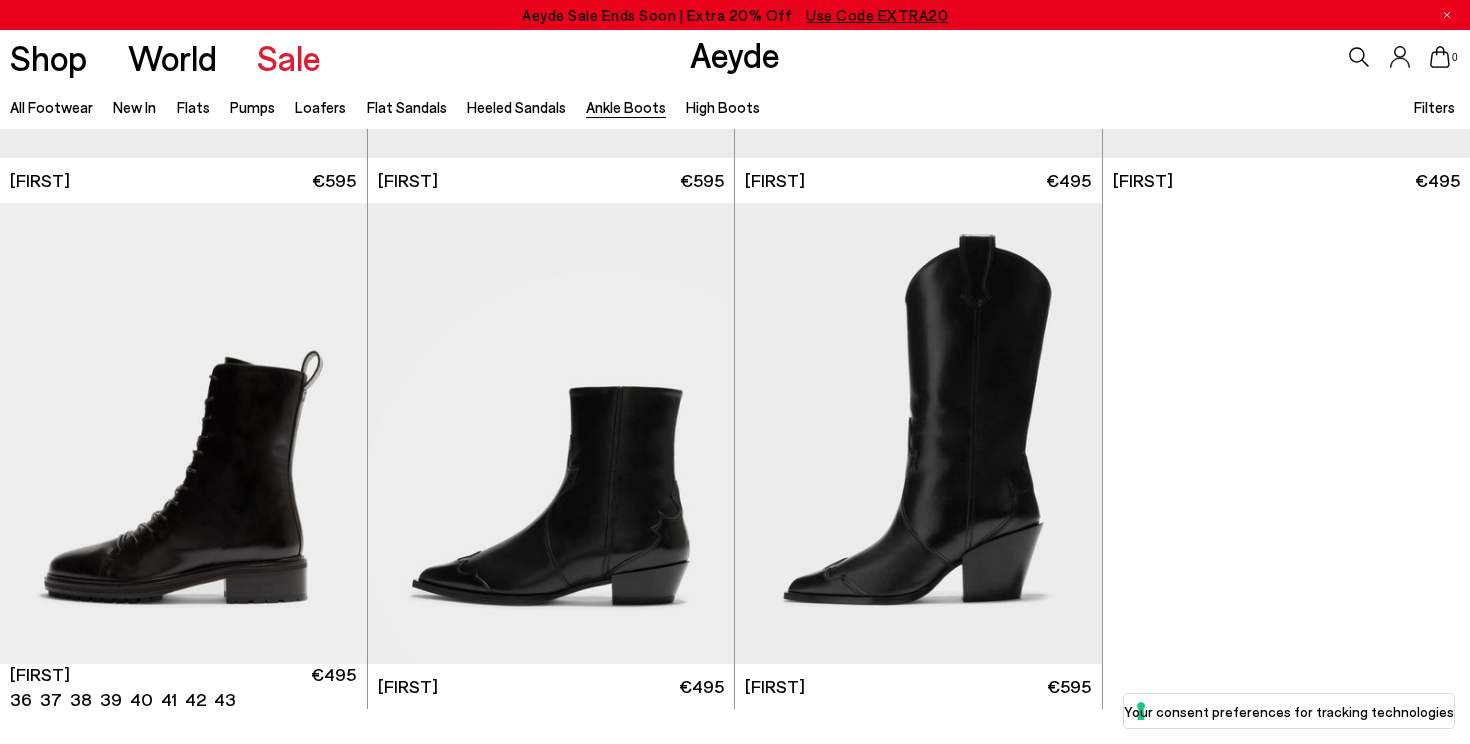 scroll, scrollTop: 2460, scrollLeft: 0, axis: vertical 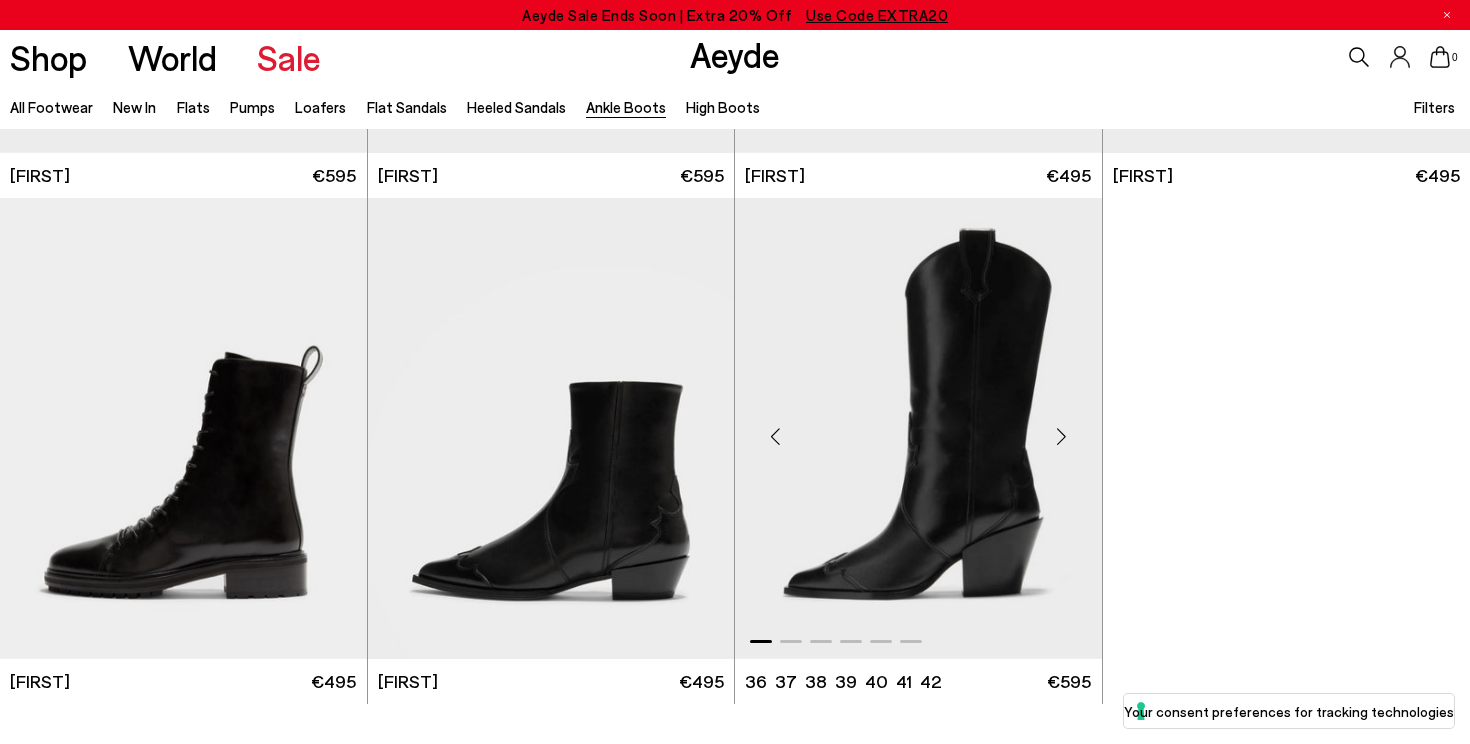 click at bounding box center [918, 428] 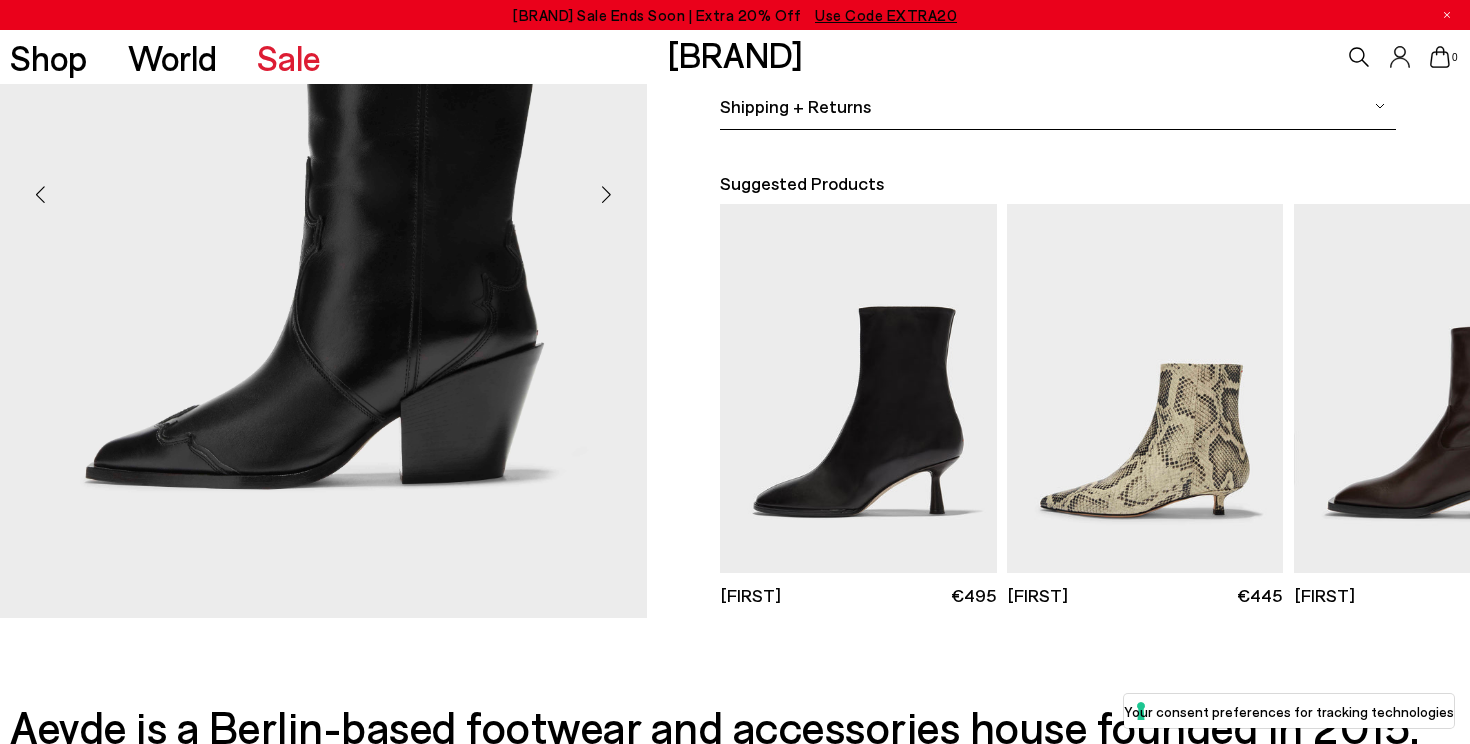 scroll, scrollTop: 335, scrollLeft: 0, axis: vertical 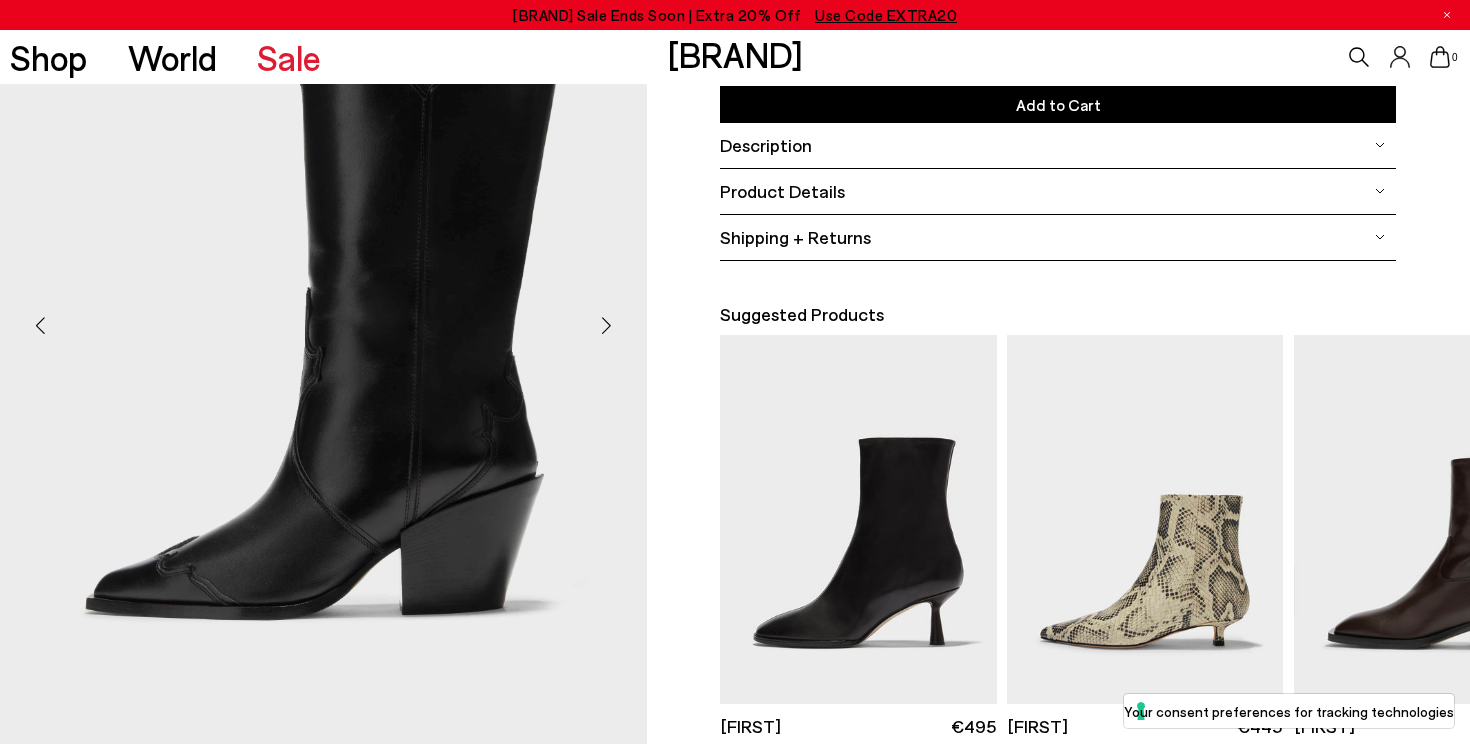 click at bounding box center (607, 326) 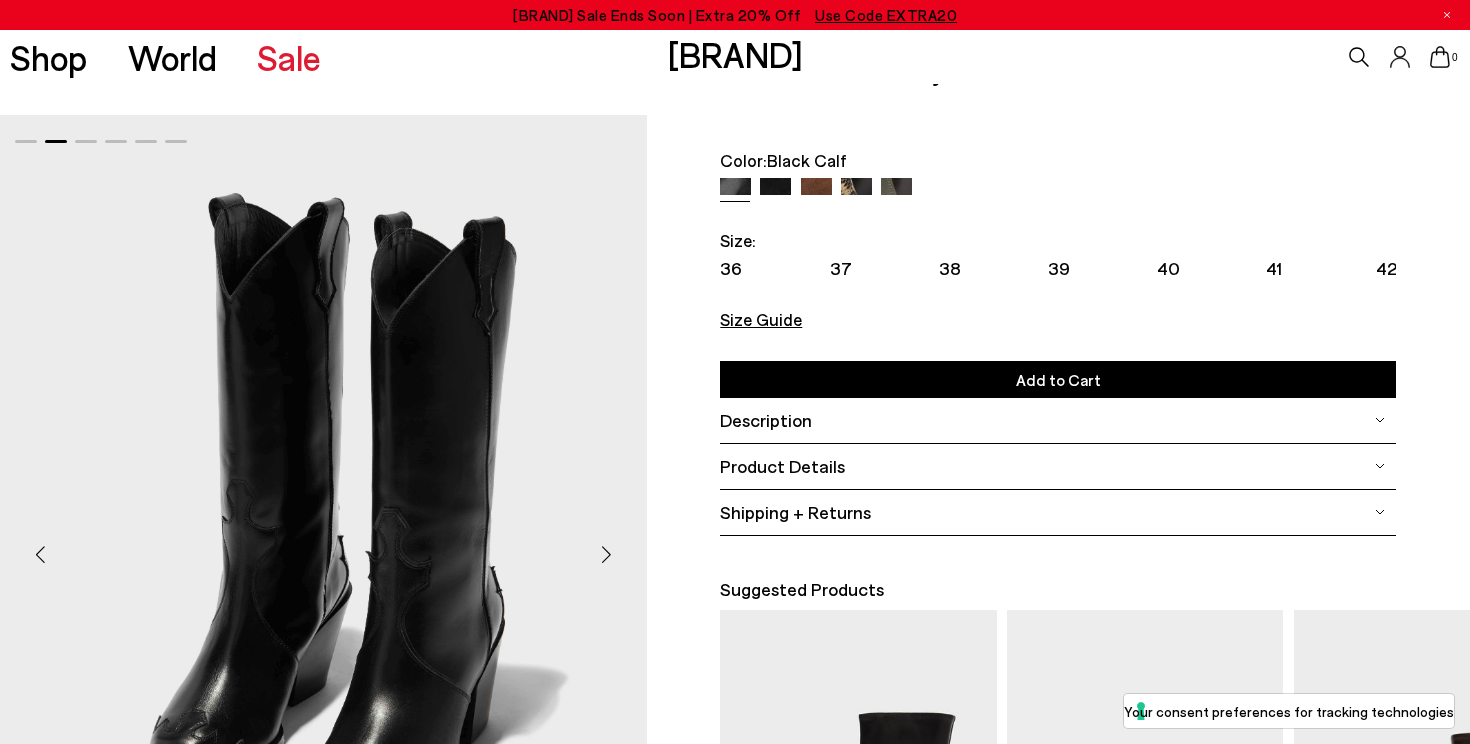 scroll, scrollTop: 0, scrollLeft: 0, axis: both 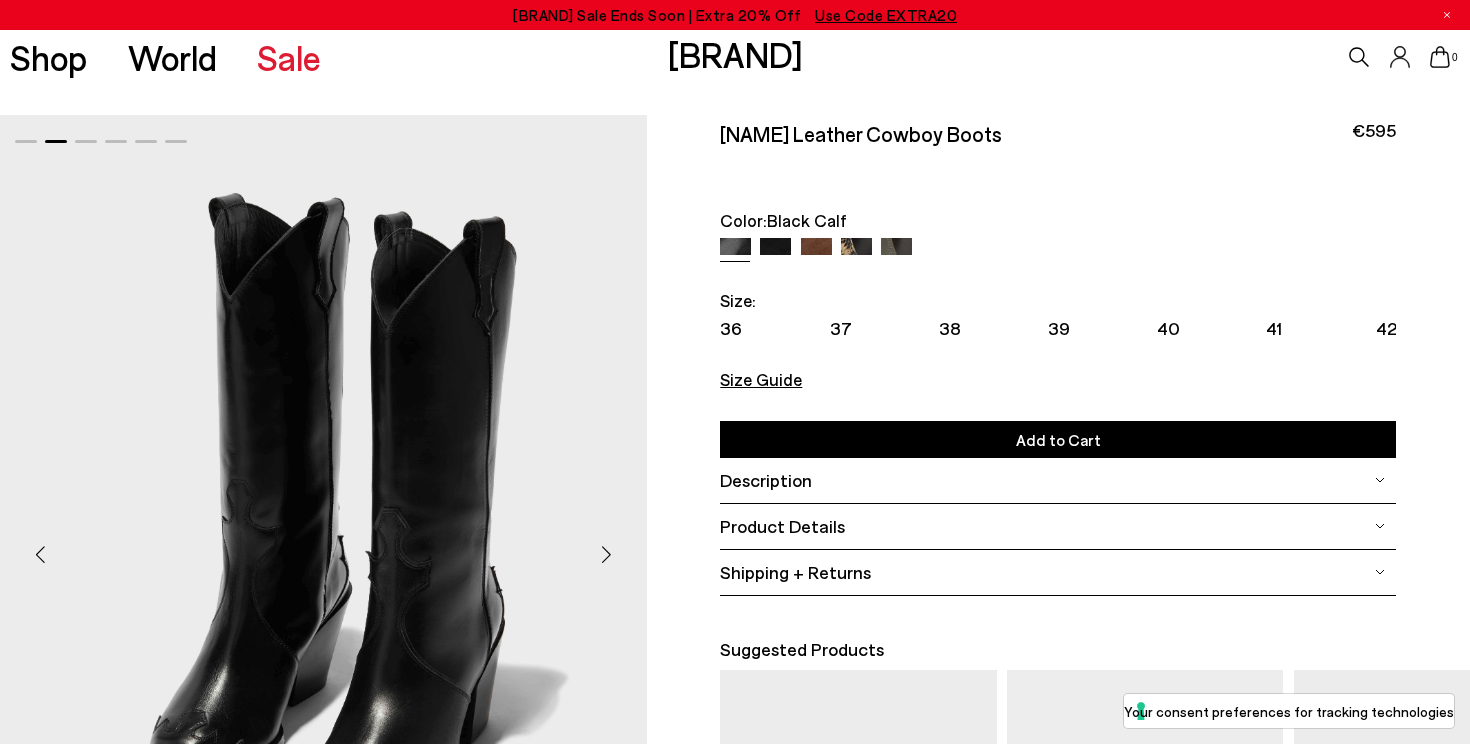 click at bounding box center [816, 253] 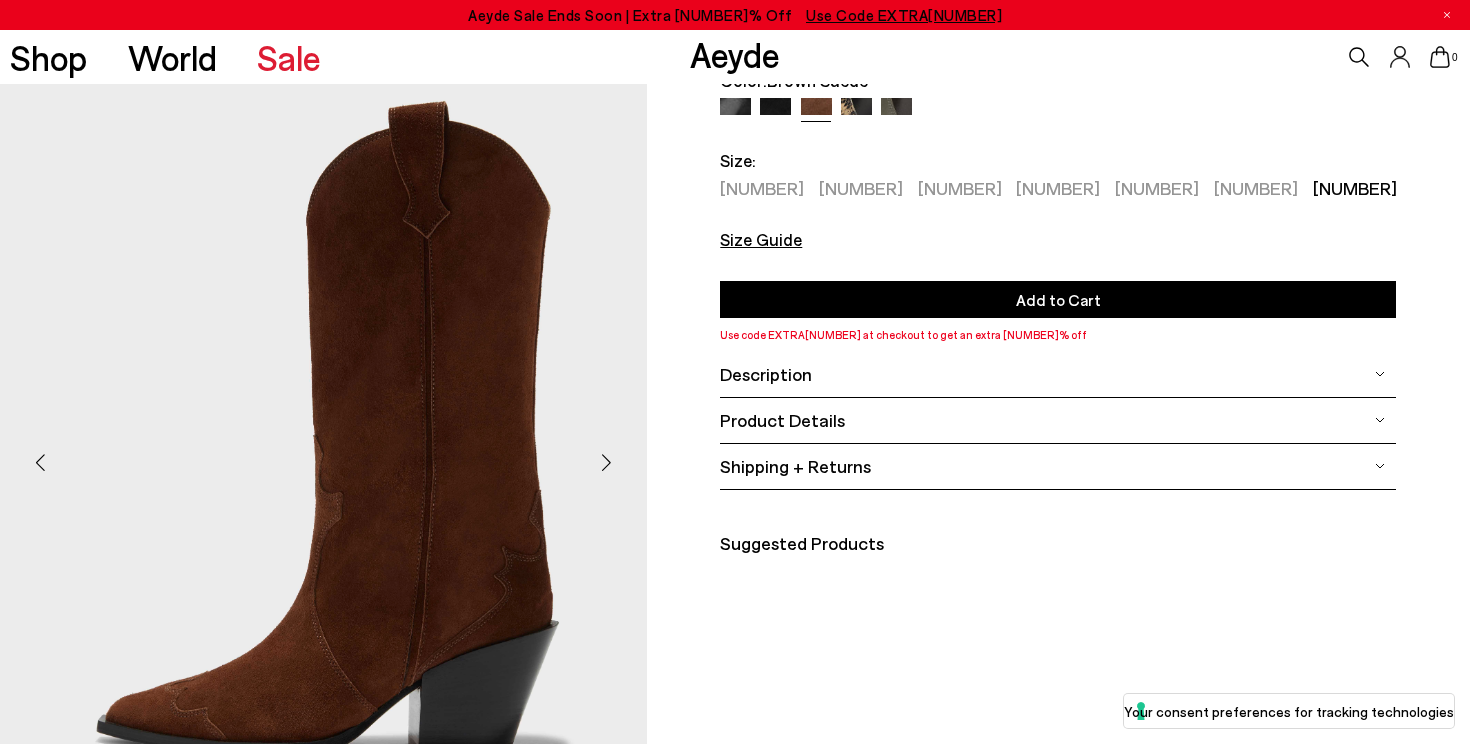 scroll, scrollTop: 135, scrollLeft: 0, axis: vertical 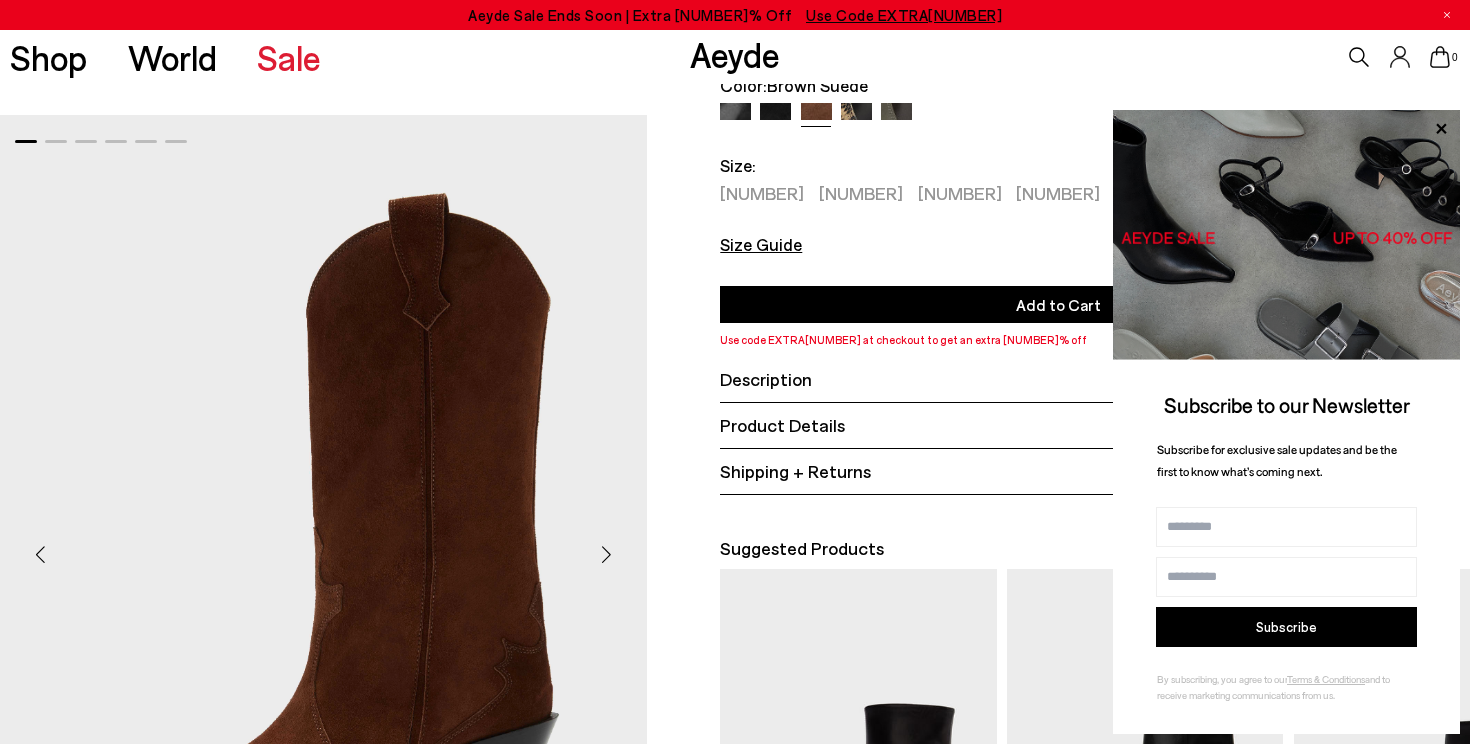 click on "[BRAND]" at bounding box center [735, 54] 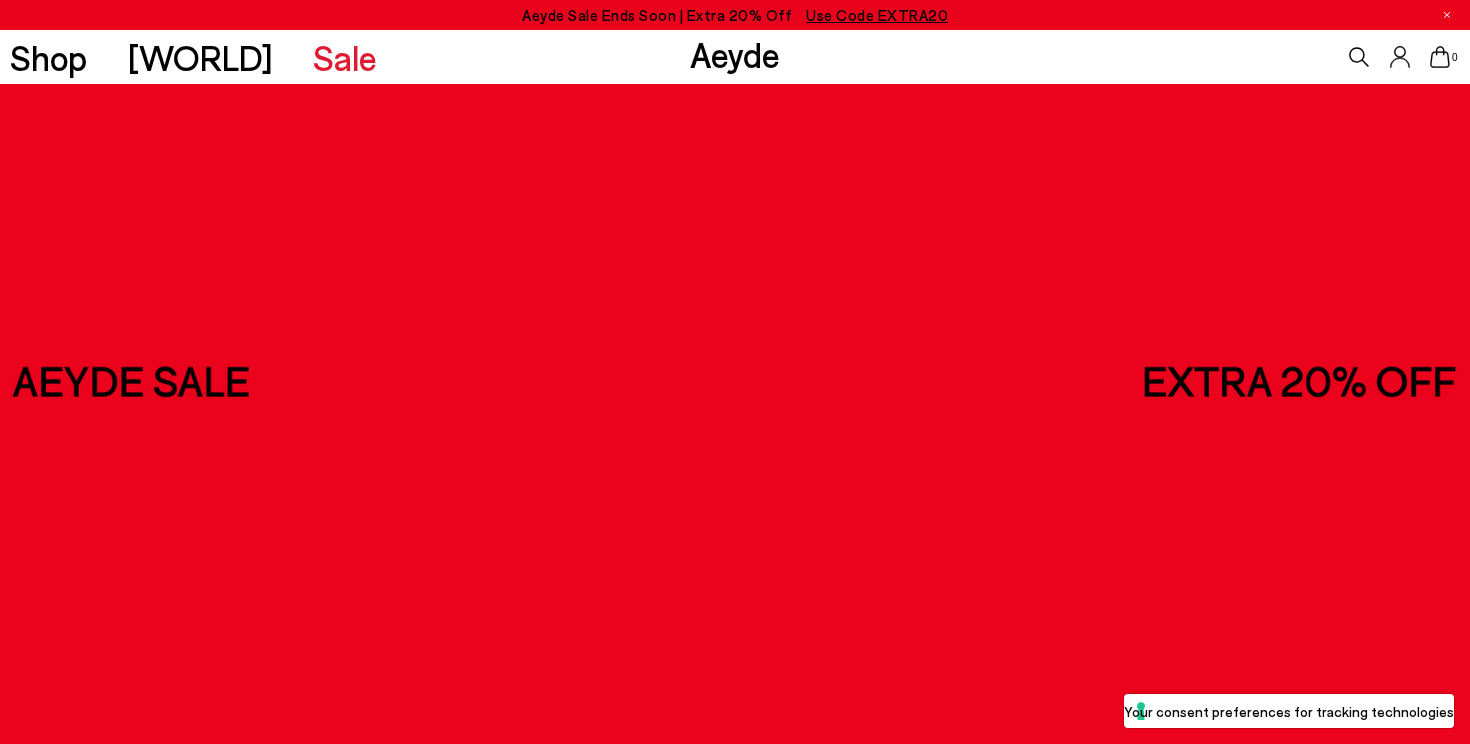 click at bounding box center [735, 372] 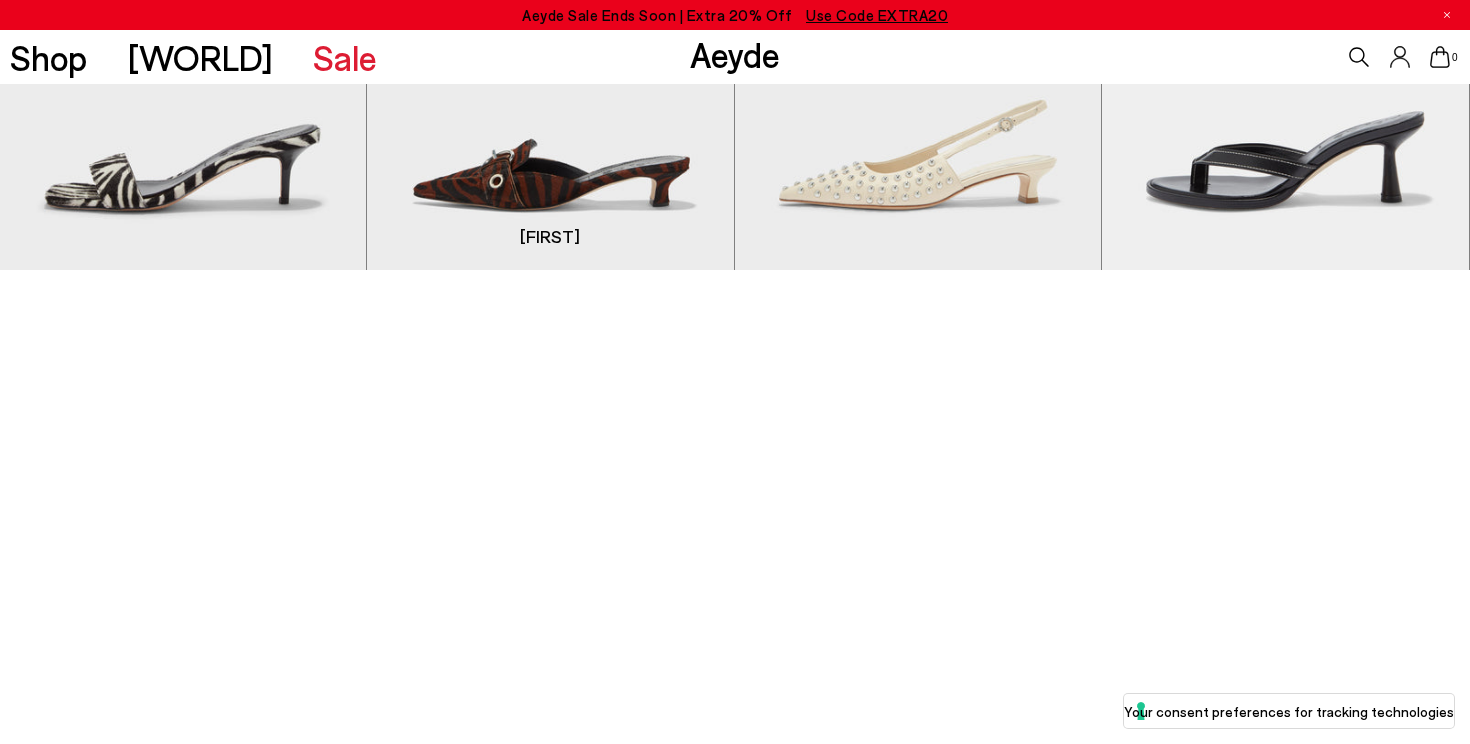 scroll, scrollTop: 3515, scrollLeft: 0, axis: vertical 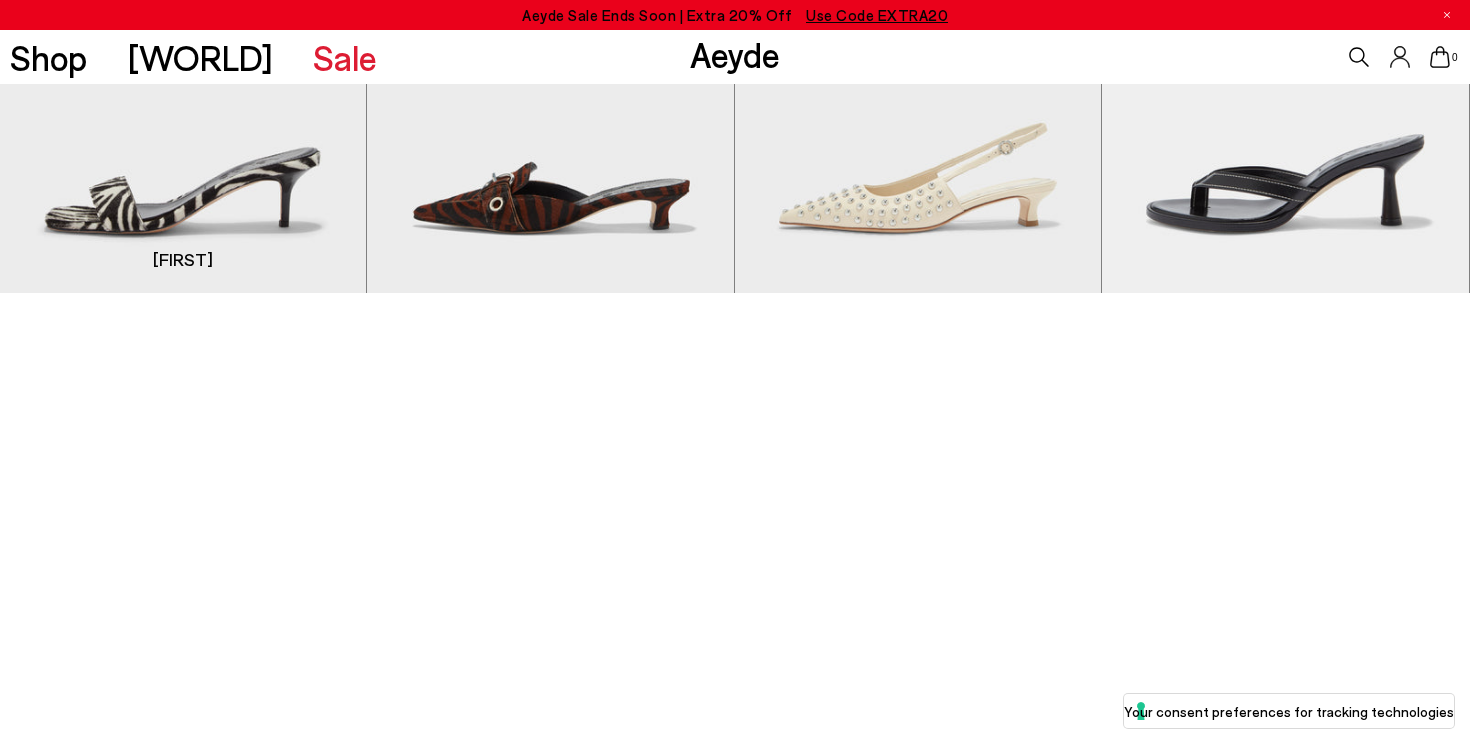 click at bounding box center [183, 62] 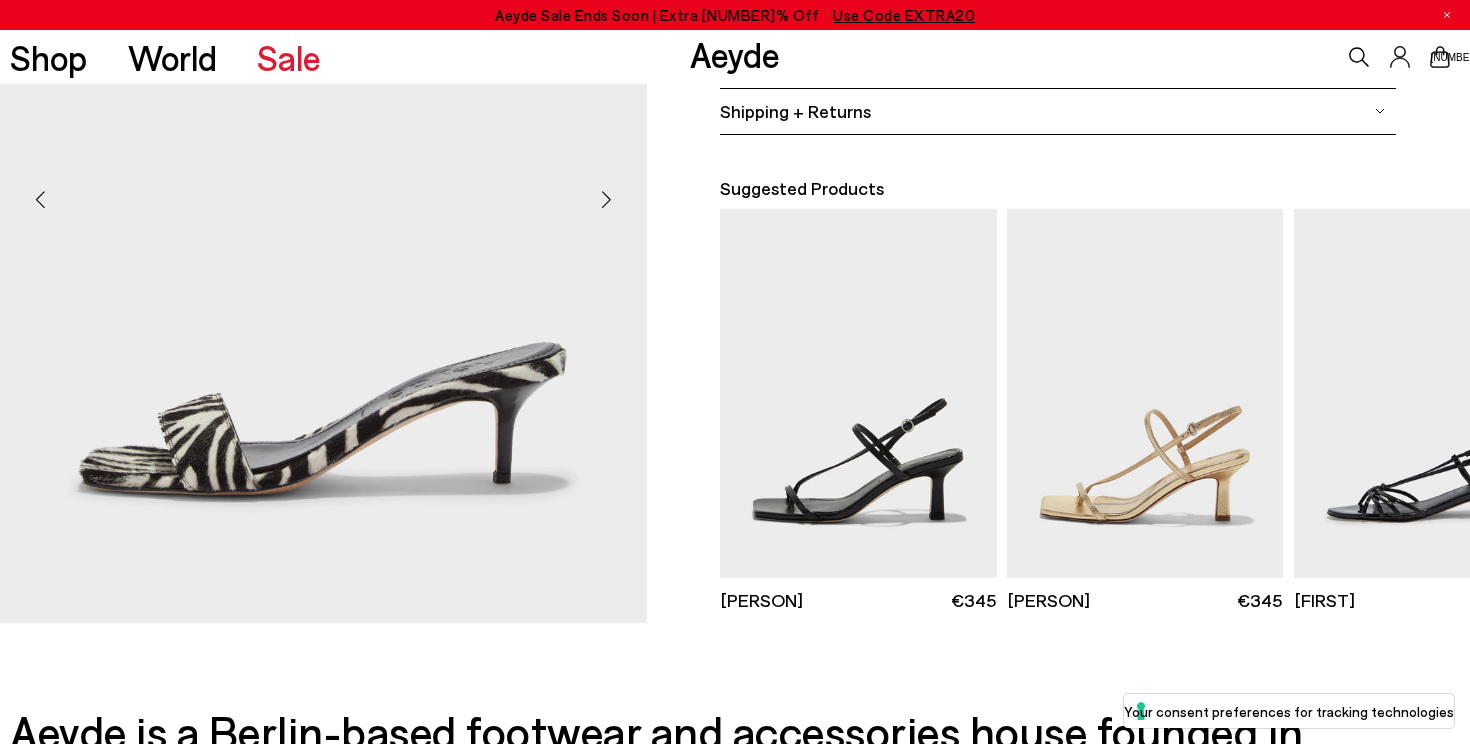scroll, scrollTop: 463, scrollLeft: 0, axis: vertical 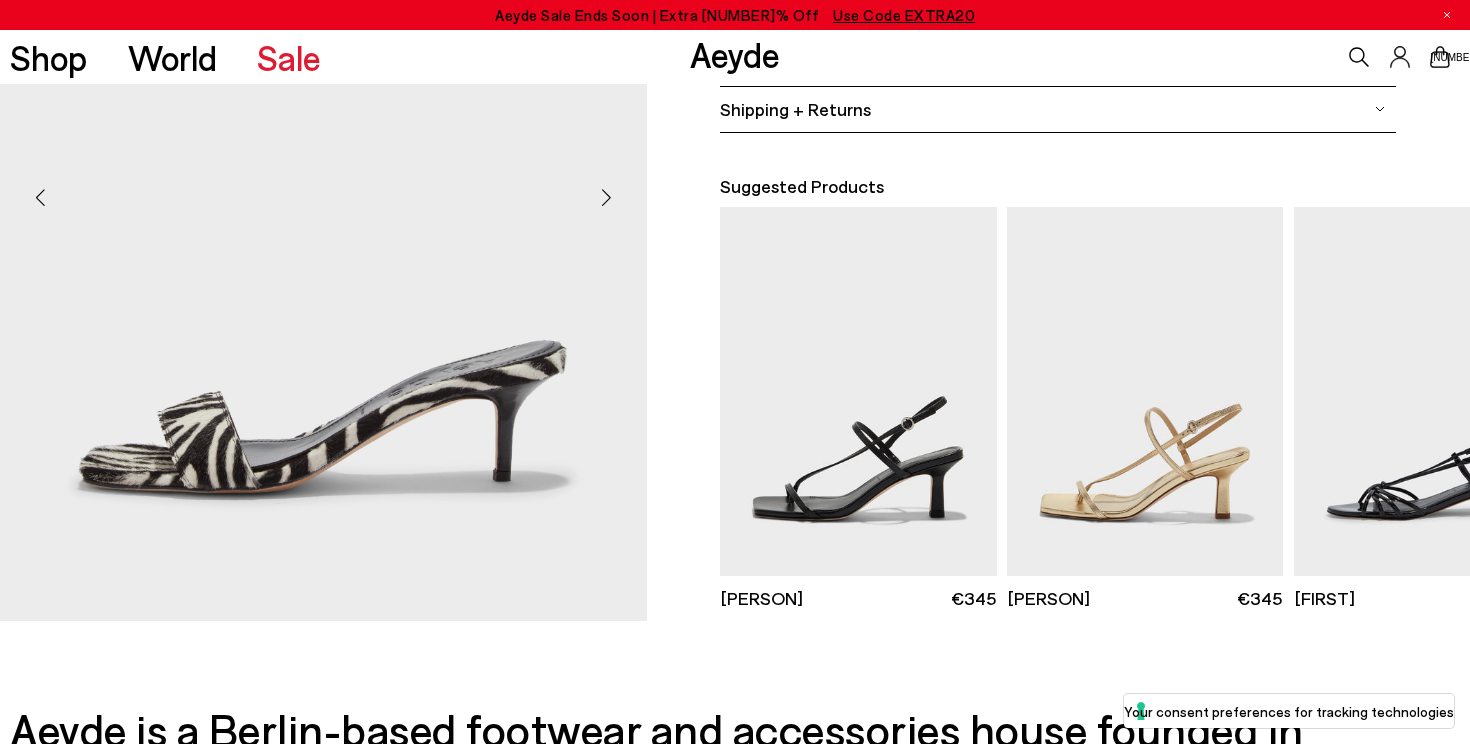 click at bounding box center (607, 198) 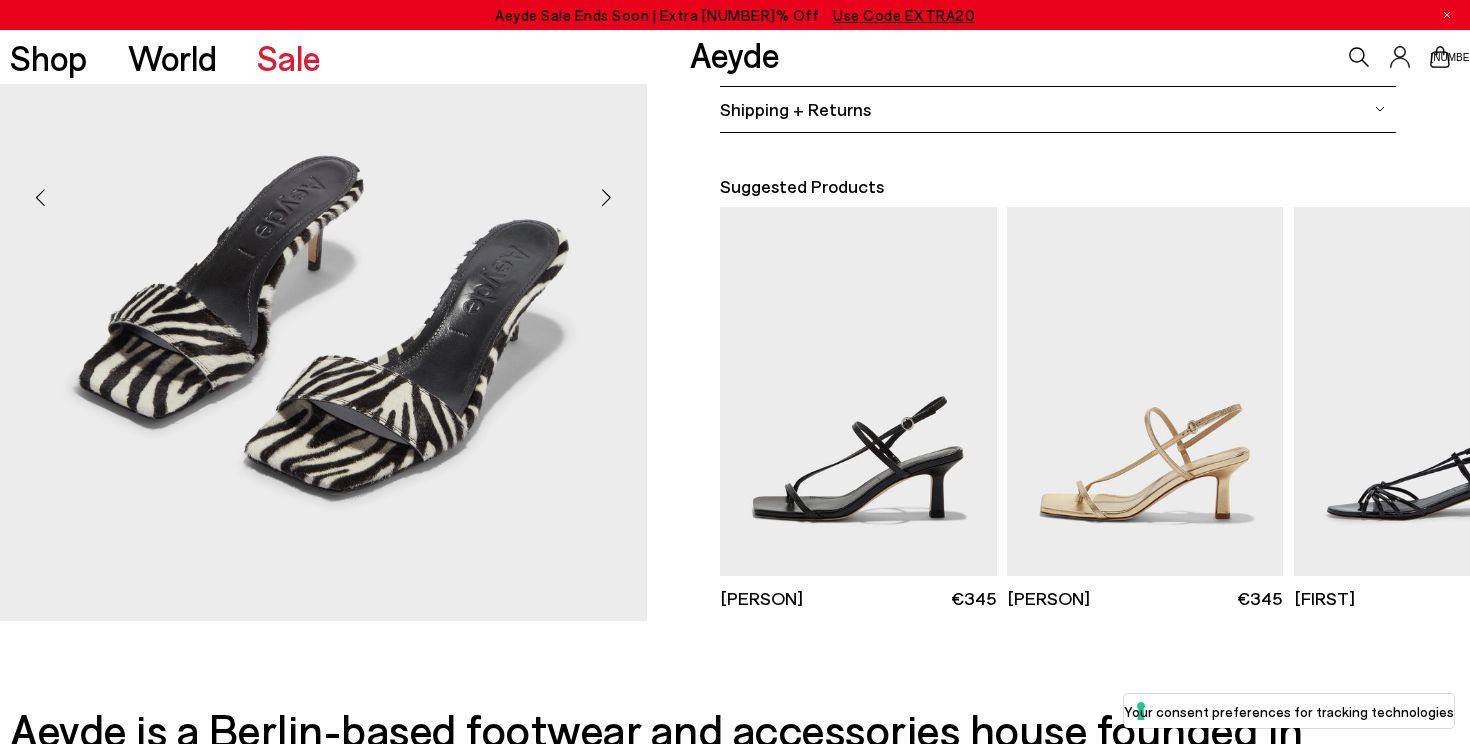 click at bounding box center (607, 198) 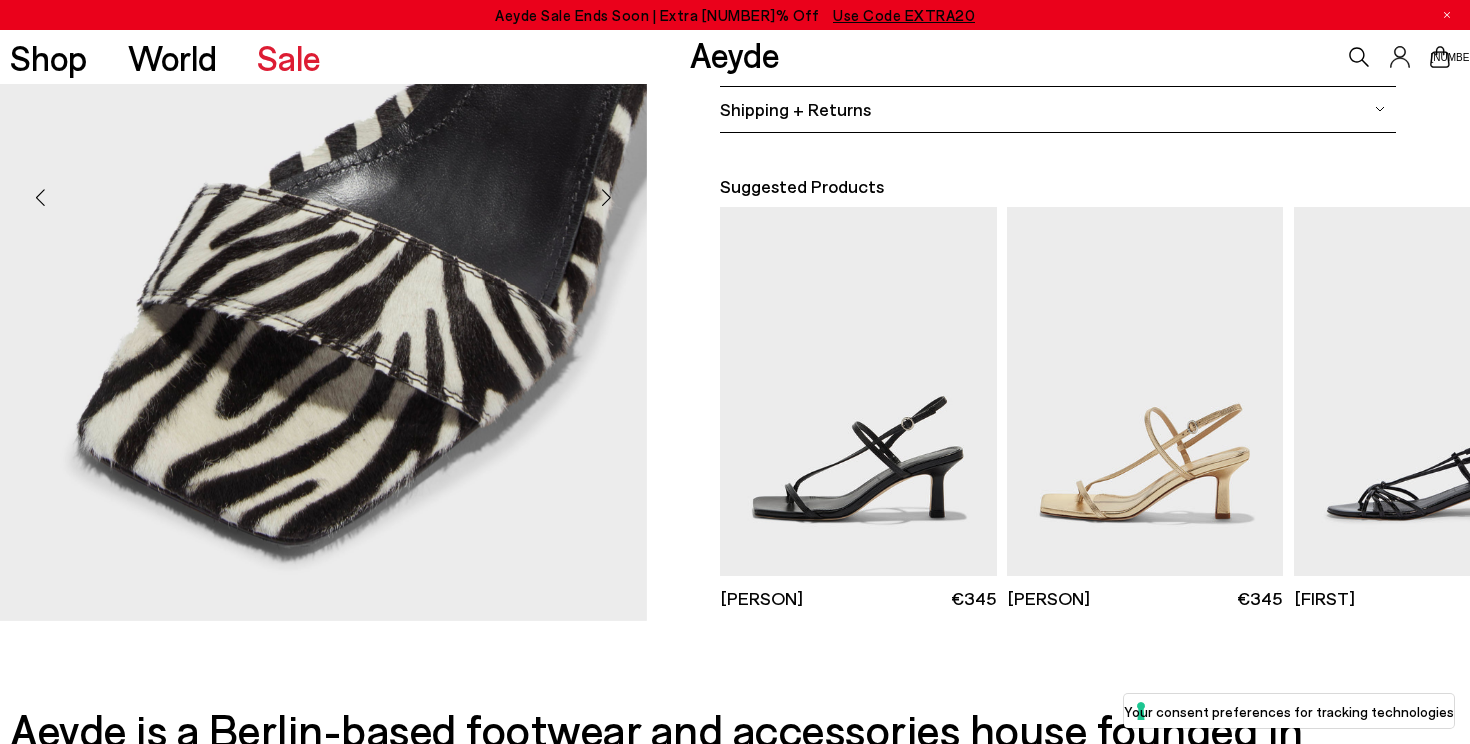 click at bounding box center [607, 198] 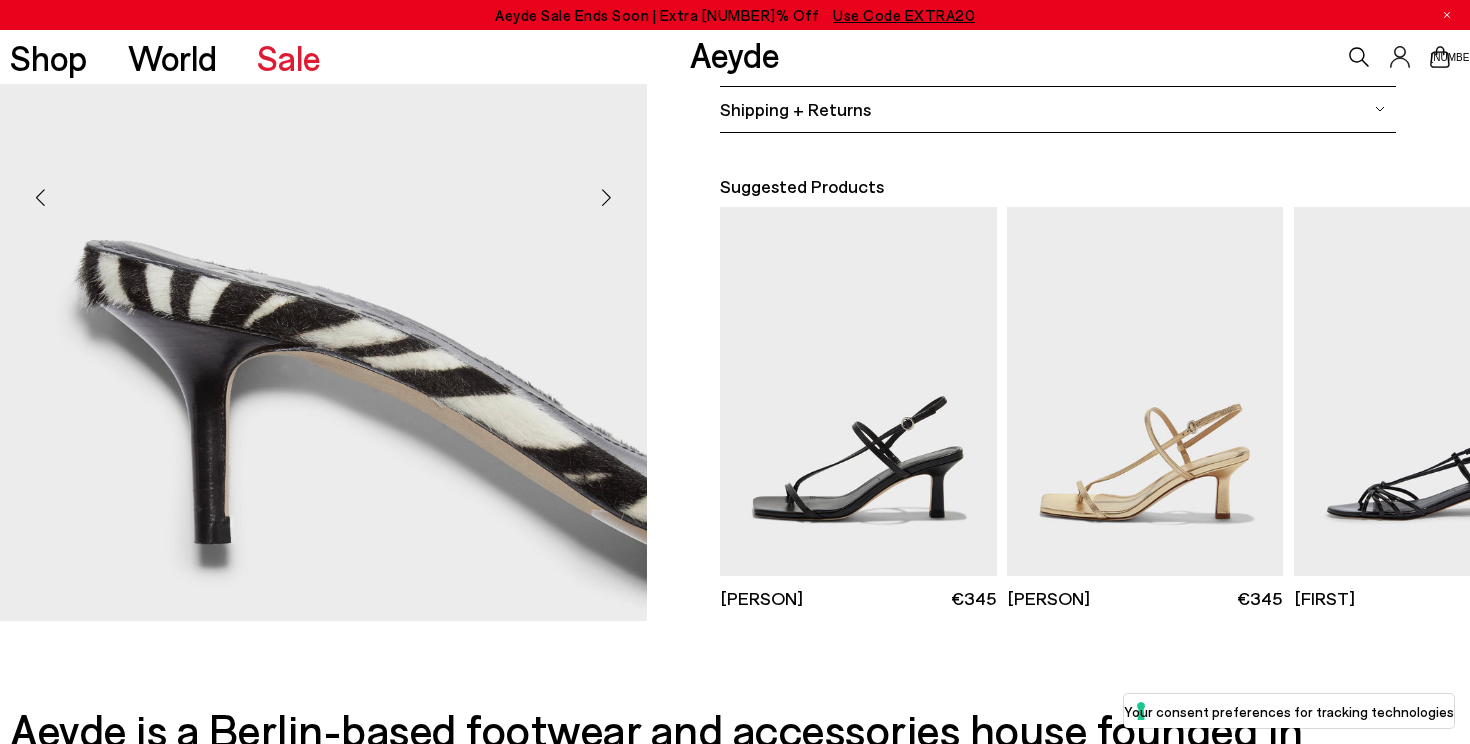 click at bounding box center [607, 198] 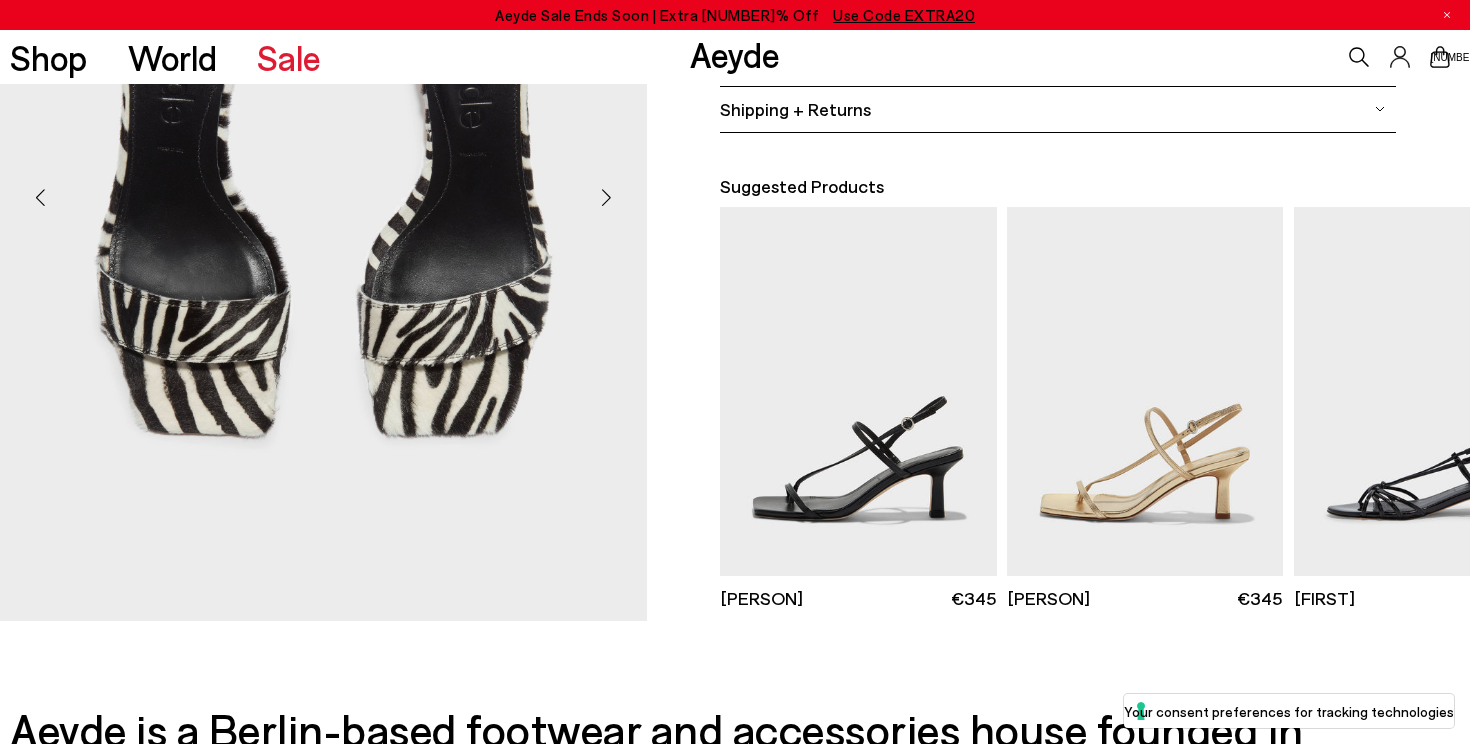 click at bounding box center [607, 198] 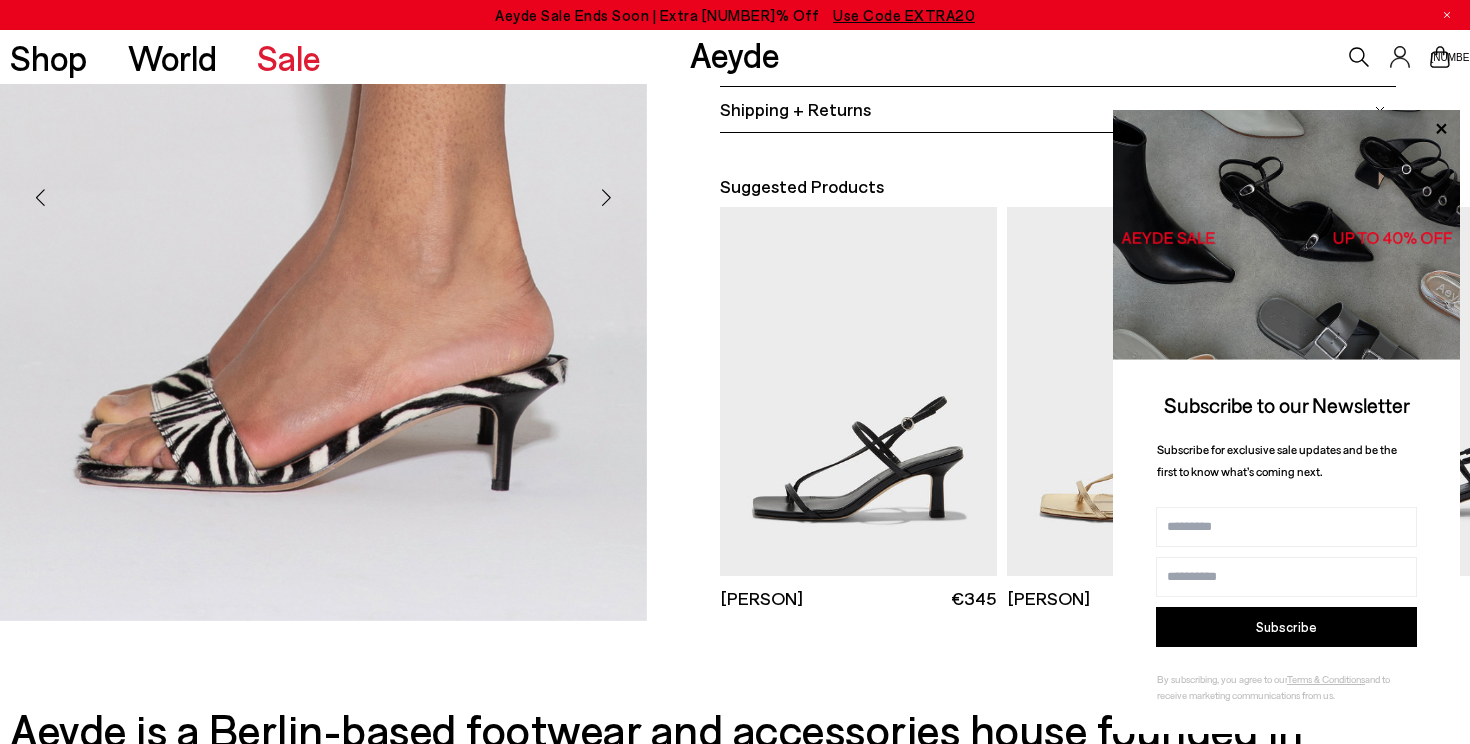 scroll, scrollTop: 0, scrollLeft: 0, axis: both 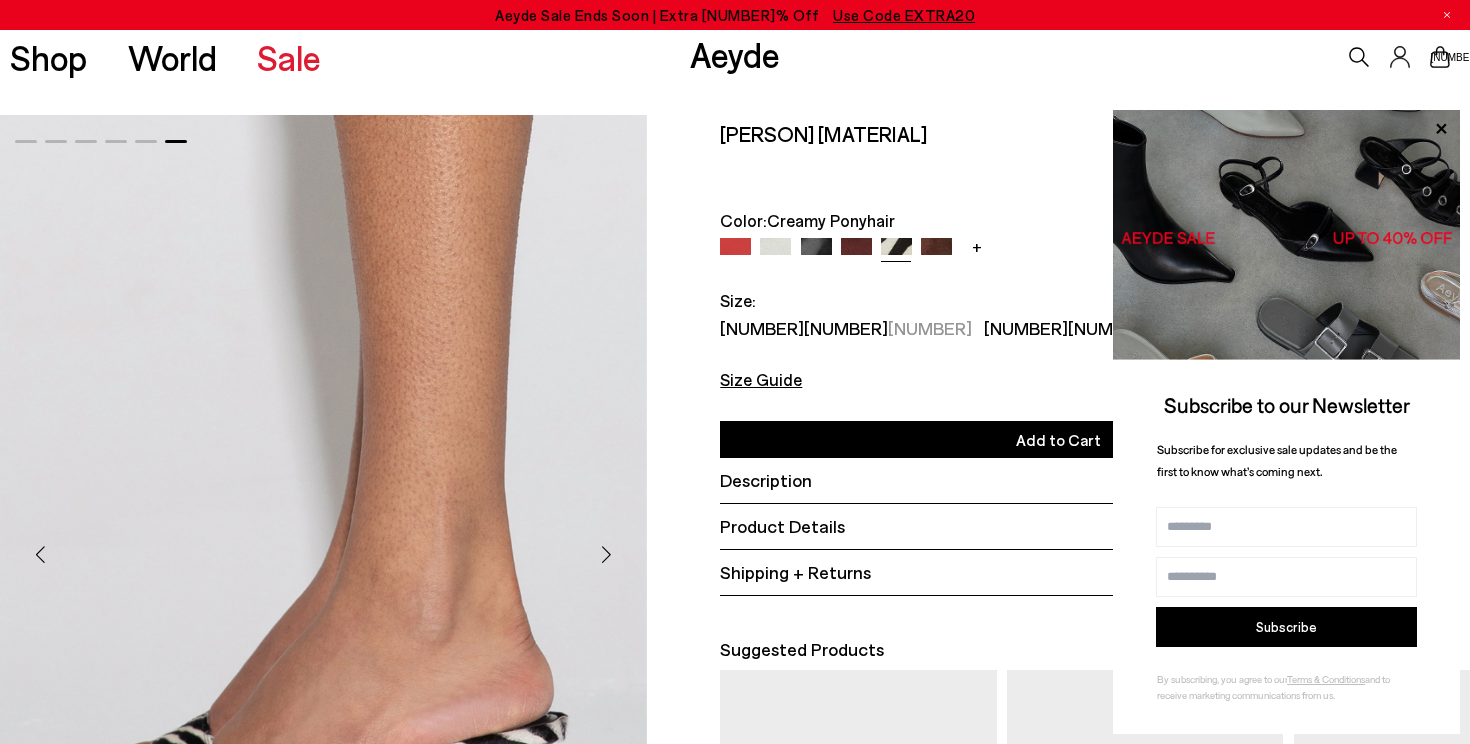 click on "Ilvy Ponyhair Mules" at bounding box center (823, 133) 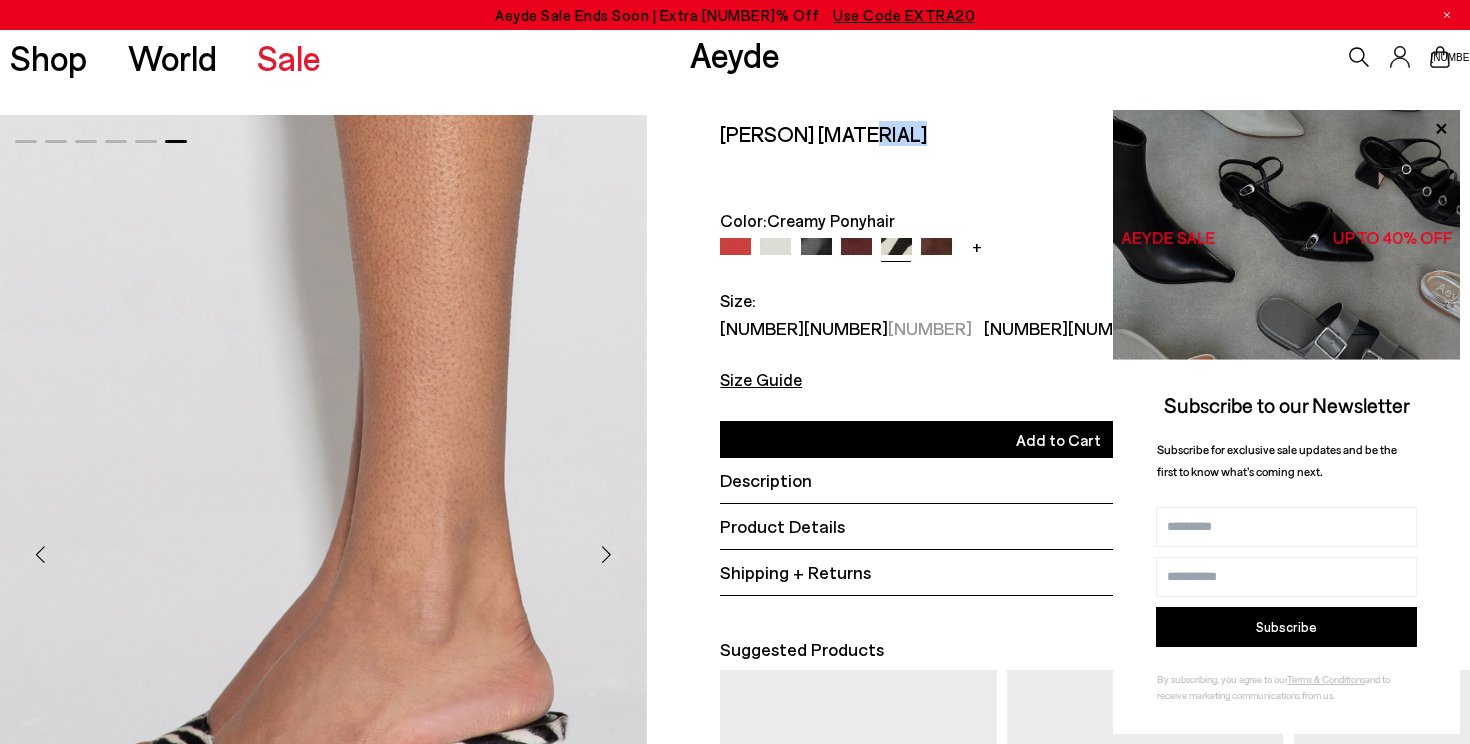click on "Ilvy Ponyhair Mules" at bounding box center (823, 133) 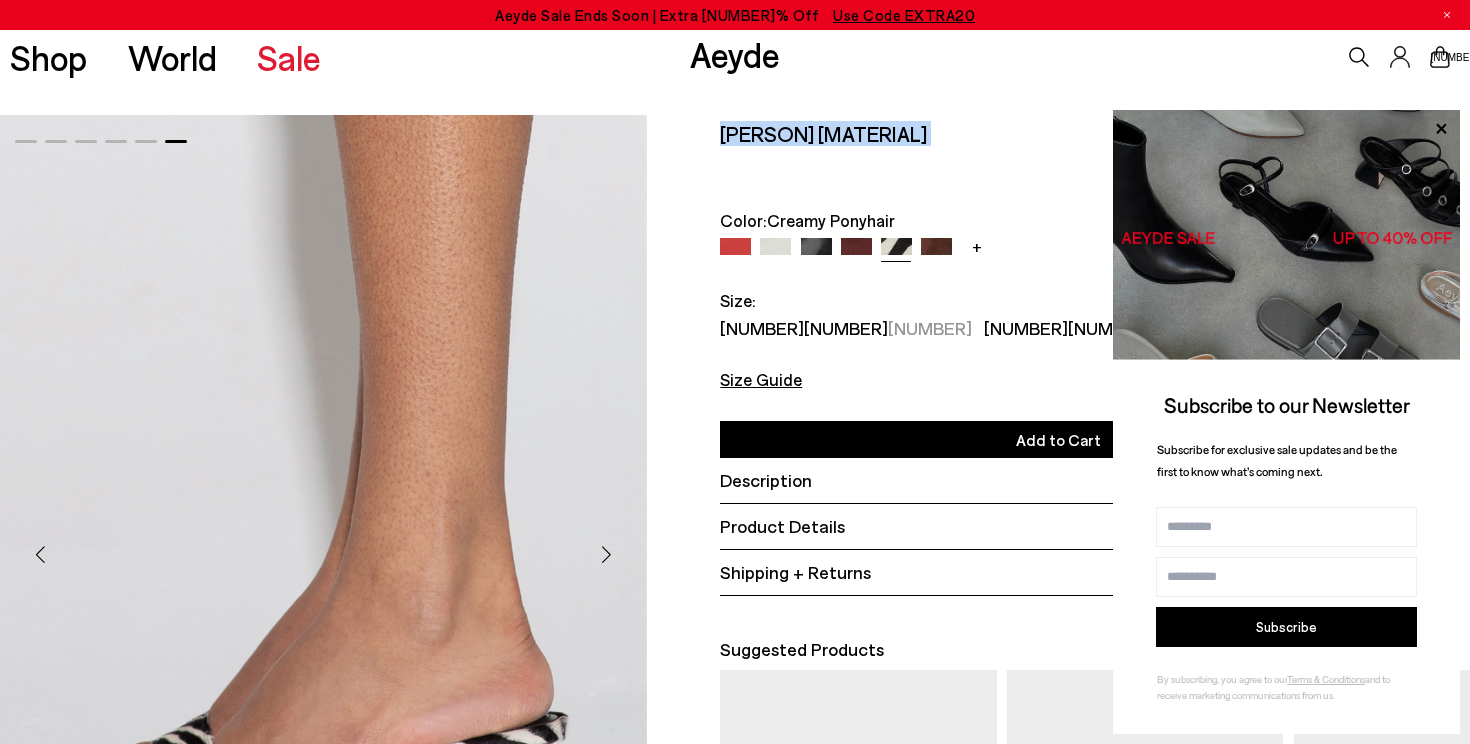 click on "Ilvy Ponyhair Mules" at bounding box center (823, 133) 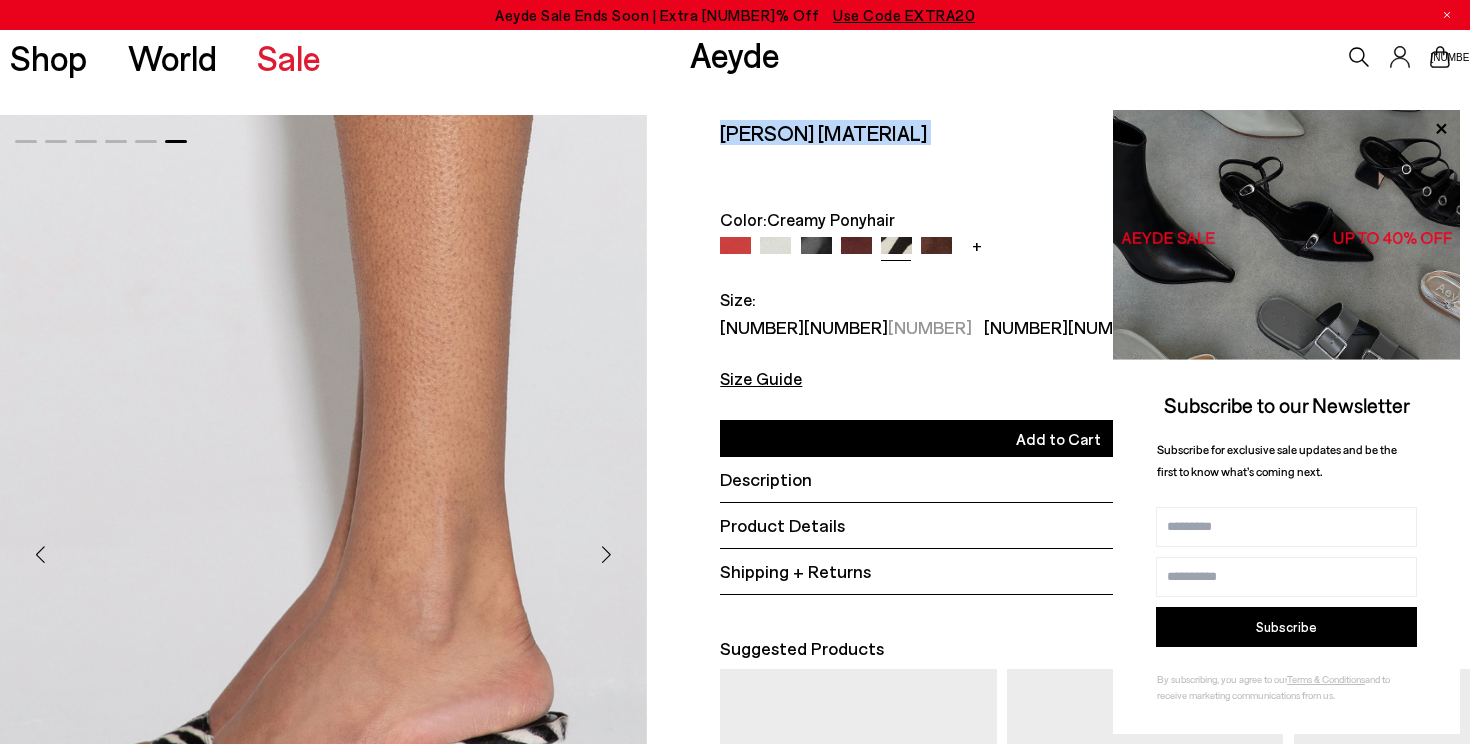 scroll, scrollTop: 1, scrollLeft: 0, axis: vertical 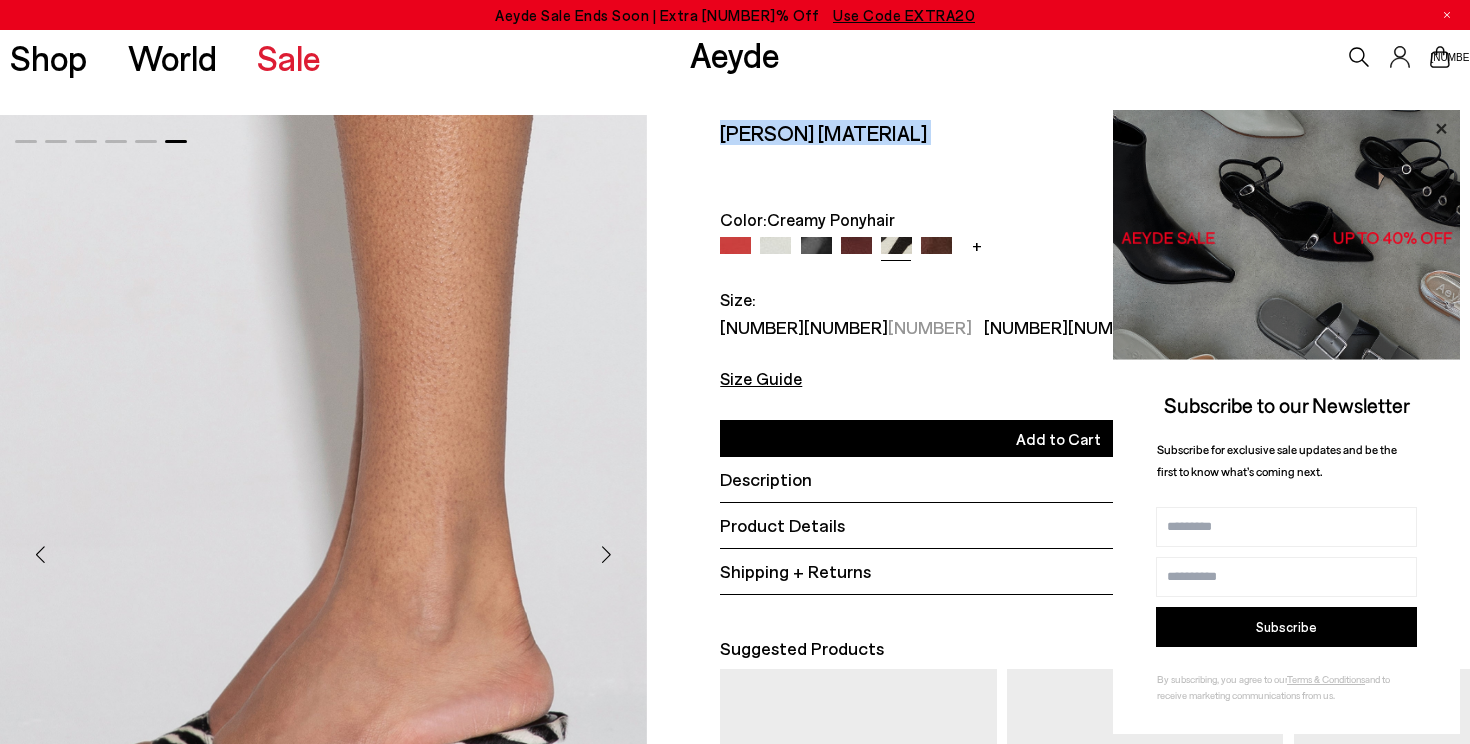 click at bounding box center (1441, 128) 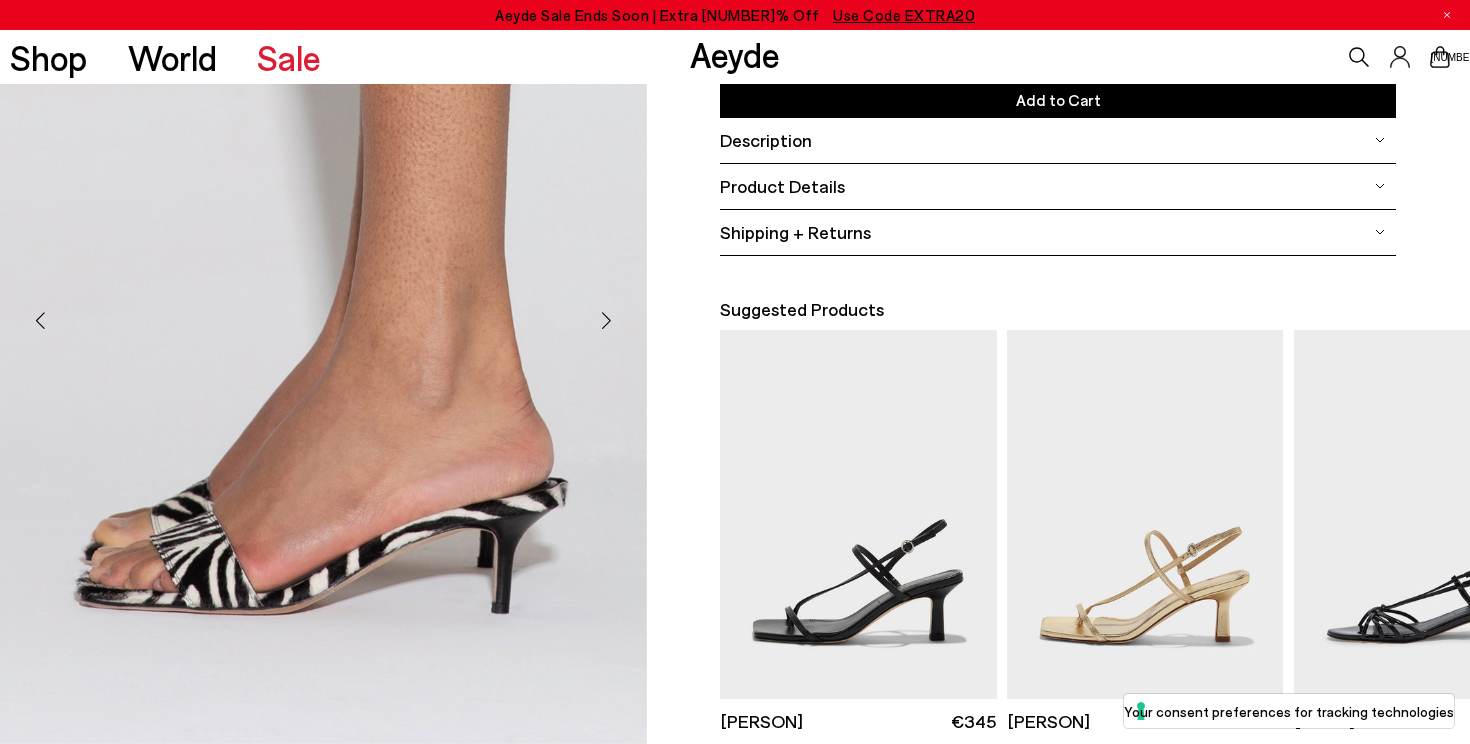 scroll, scrollTop: 353, scrollLeft: 0, axis: vertical 